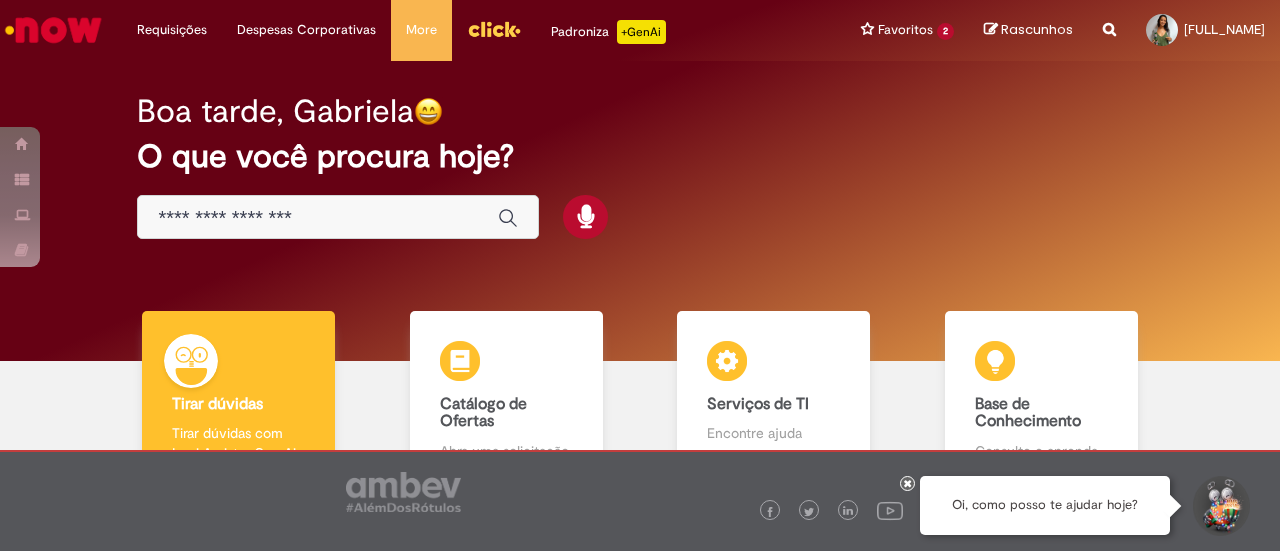 scroll, scrollTop: 0, scrollLeft: 0, axis: both 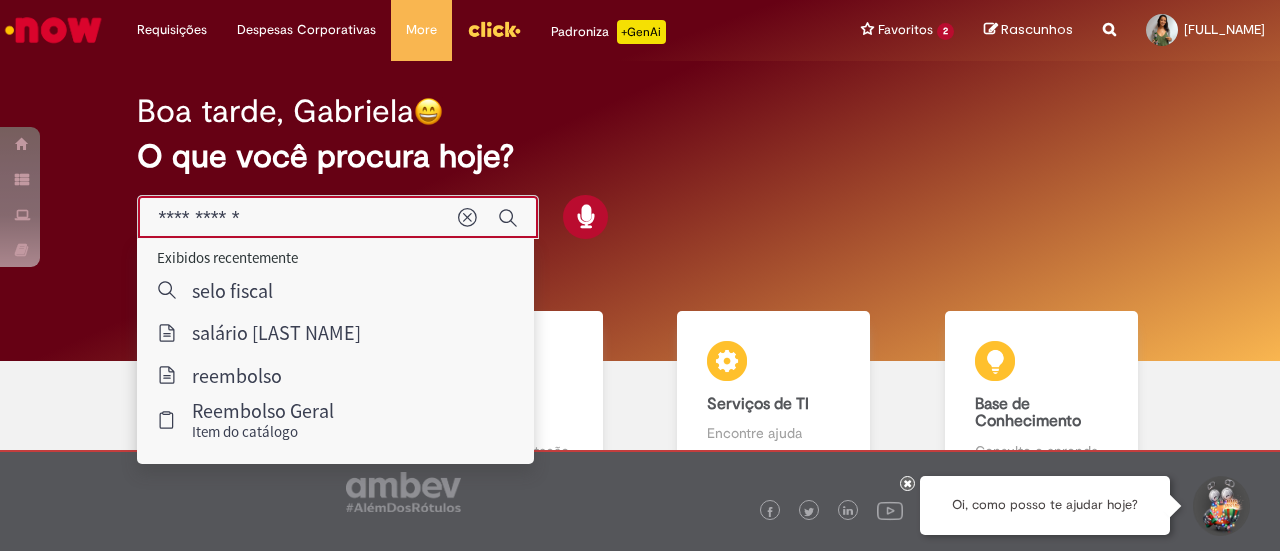 type on "**********" 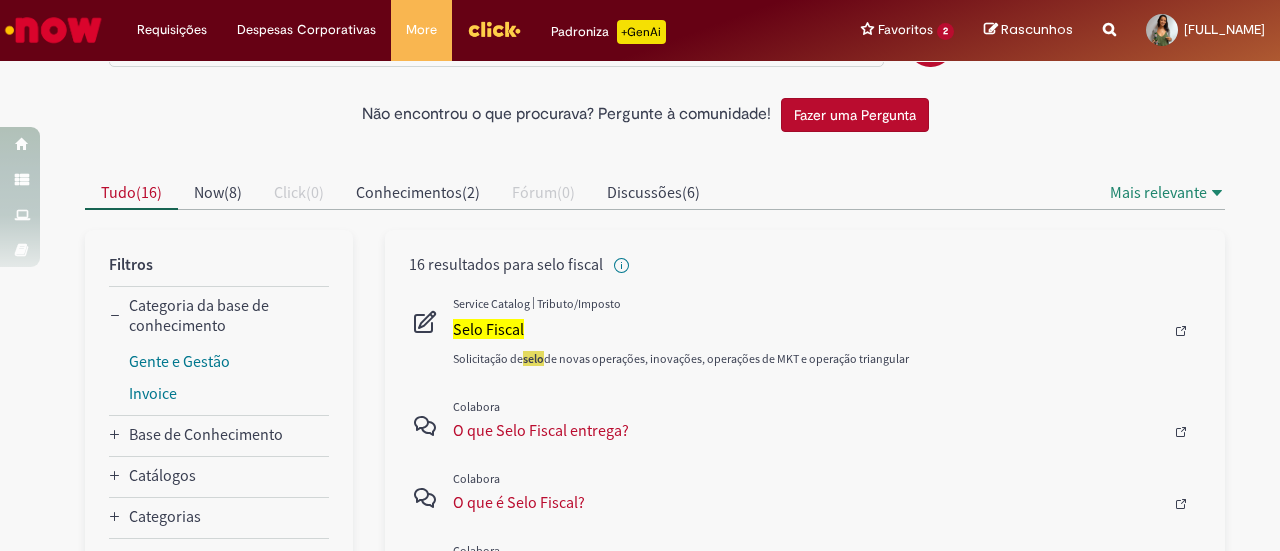 scroll, scrollTop: 100, scrollLeft: 0, axis: vertical 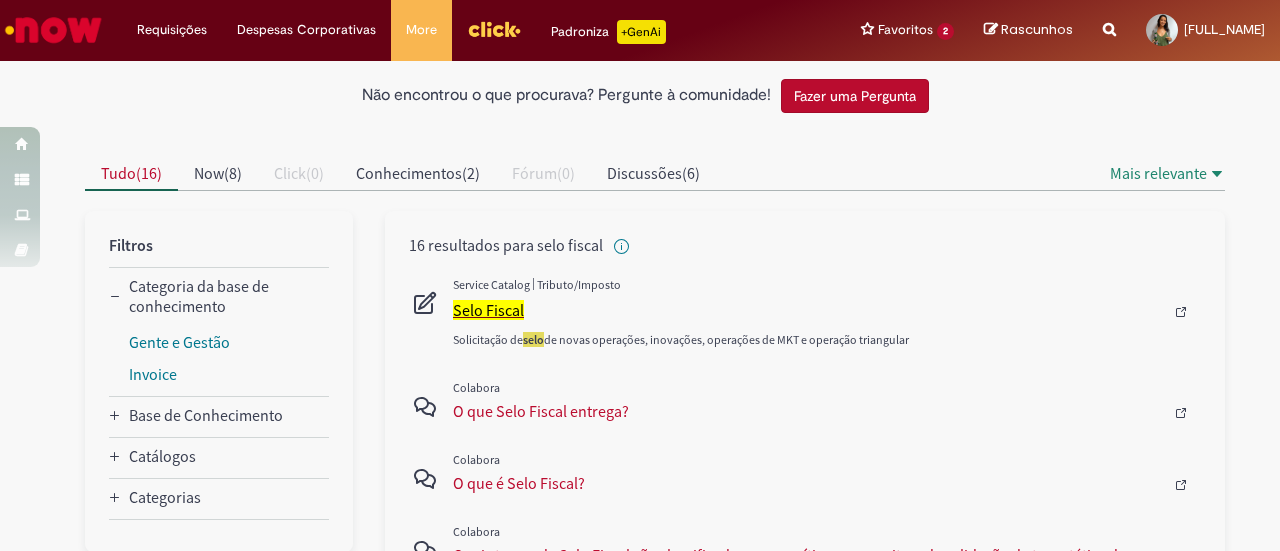 click on "Selo Fiscal" at bounding box center (488, 310) 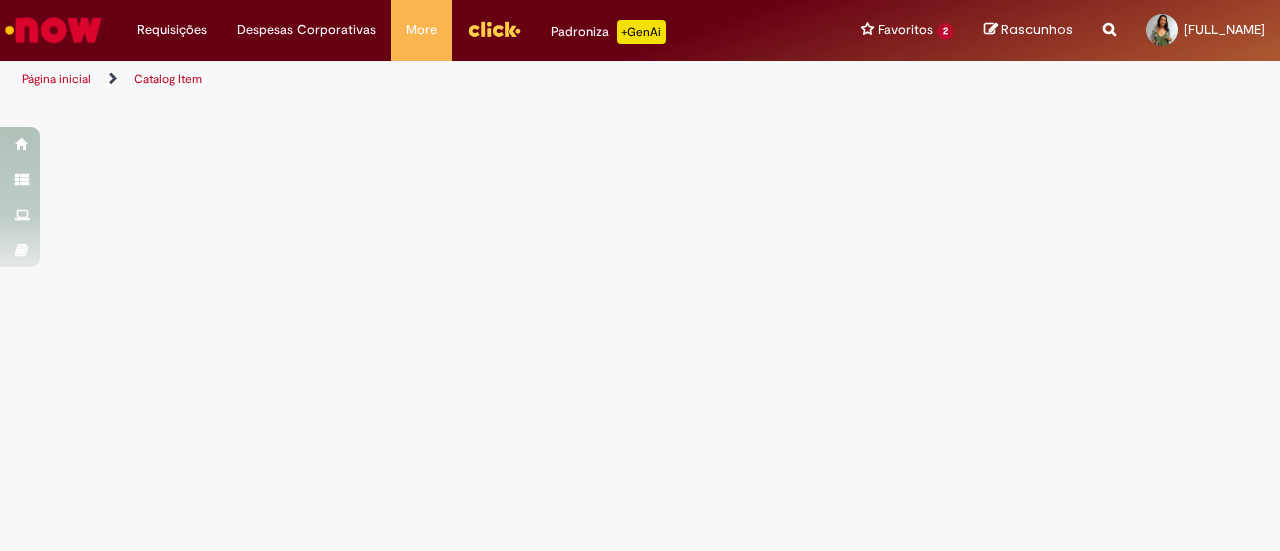 scroll, scrollTop: 0, scrollLeft: 0, axis: both 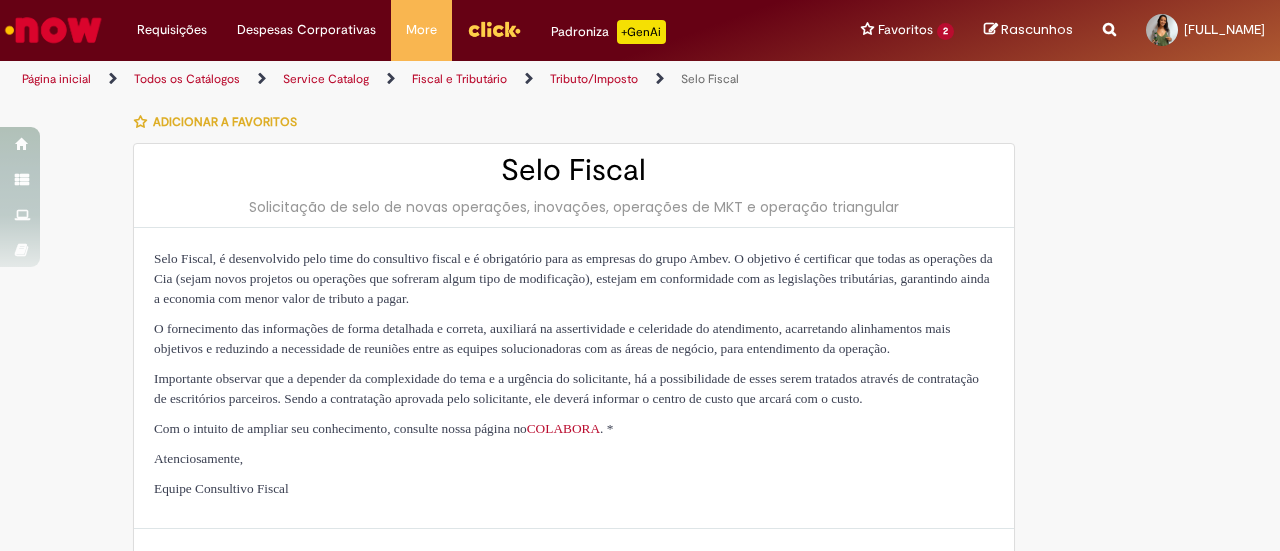 type on "********" 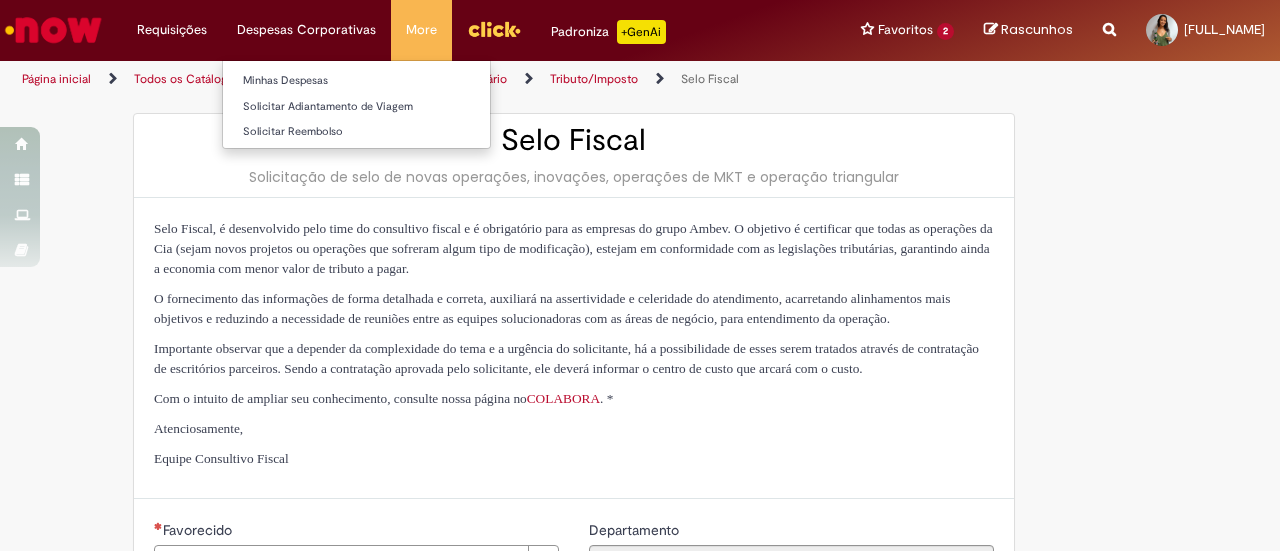 type on "**********" 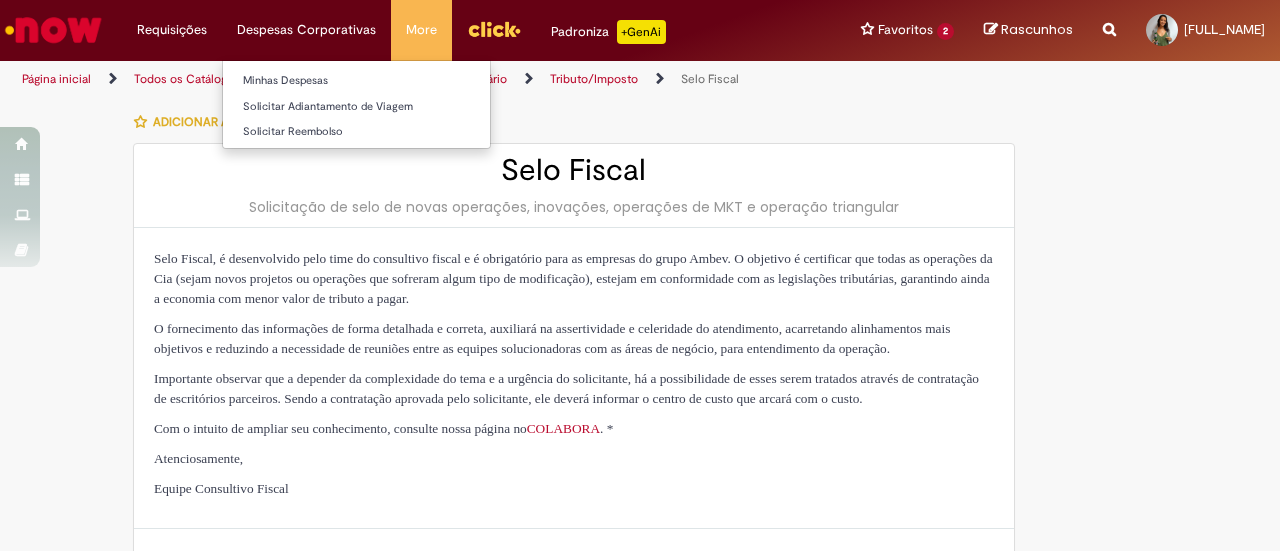 type on "**********" 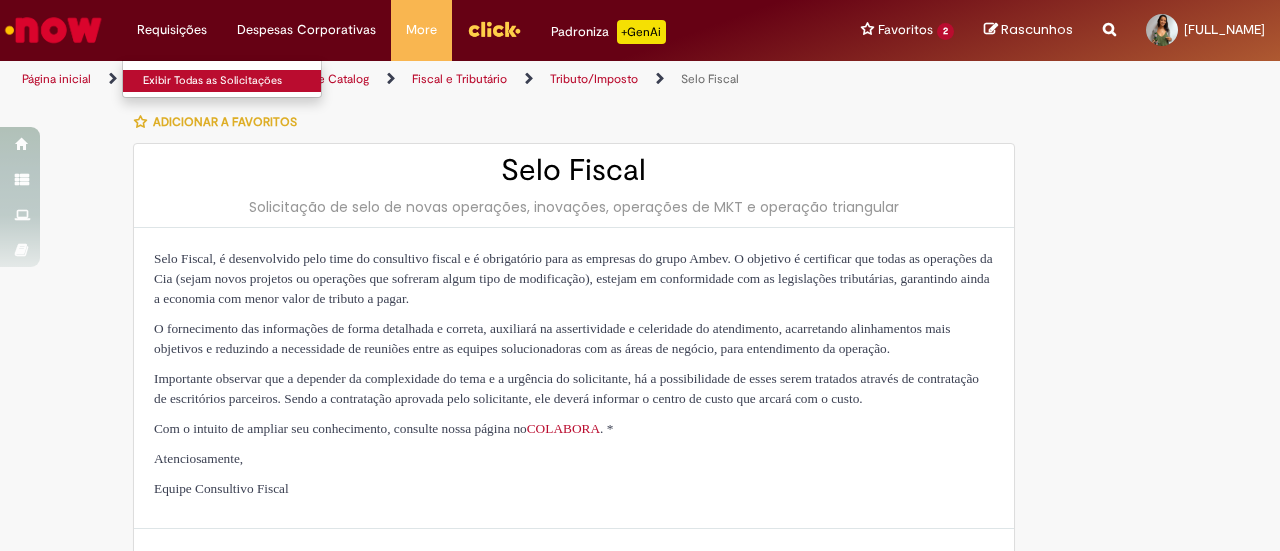 click on "Exibir Todas as Solicitações" at bounding box center (233, 81) 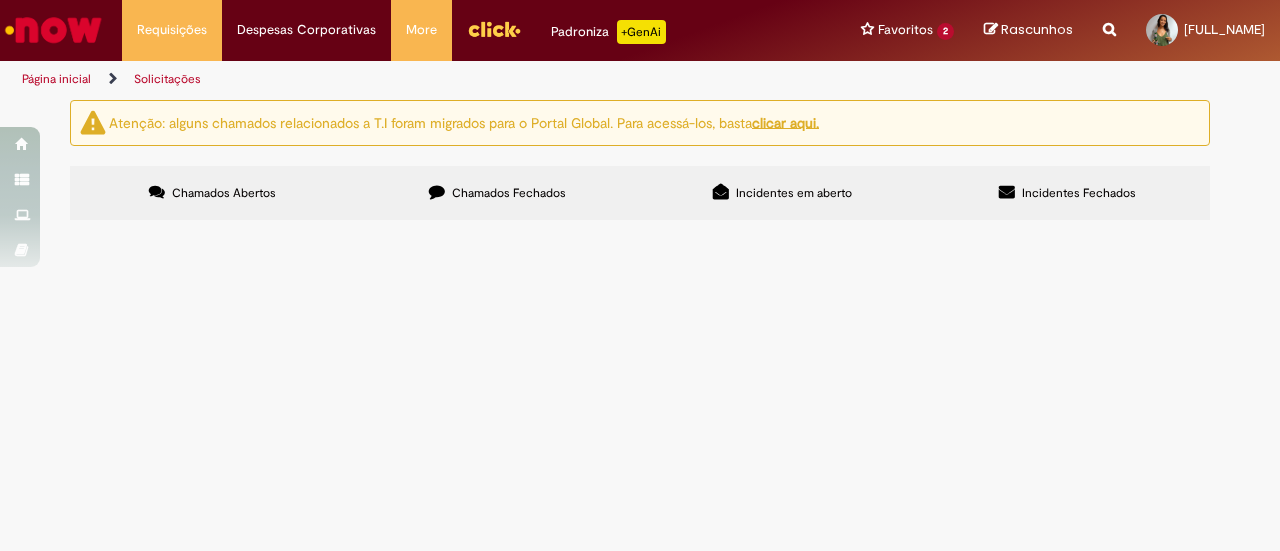 click on "Itens solicitados
Exportar como PDF Exportar como Excel Exportar como CSV
Itens solicitados
Não há registros em Item solicitado  usando este filtro" at bounding box center (0, 0) 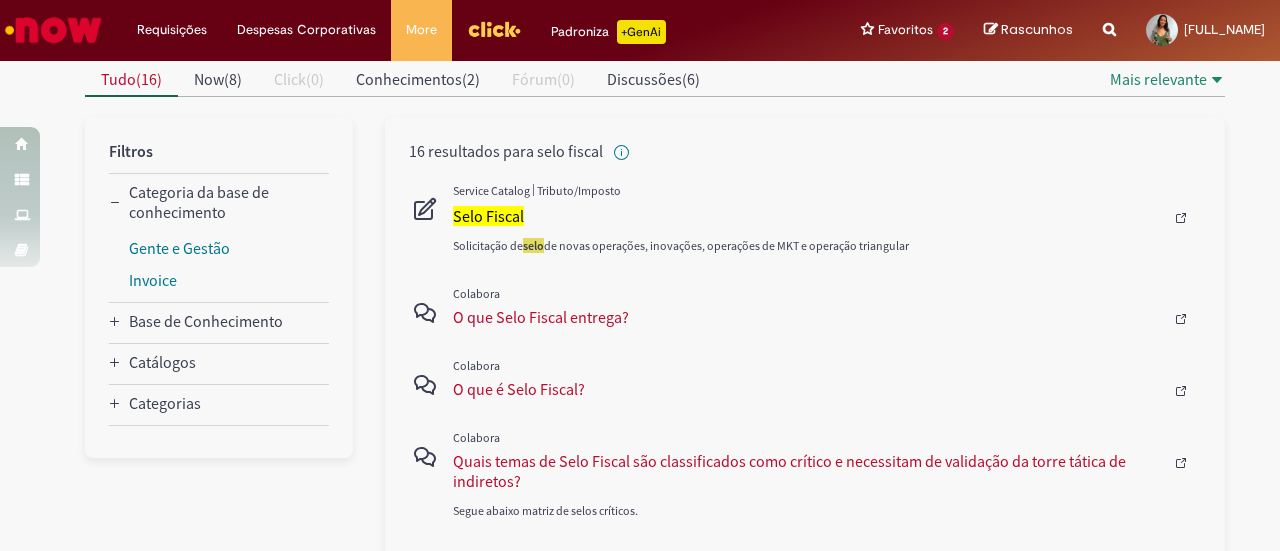 scroll, scrollTop: 200, scrollLeft: 0, axis: vertical 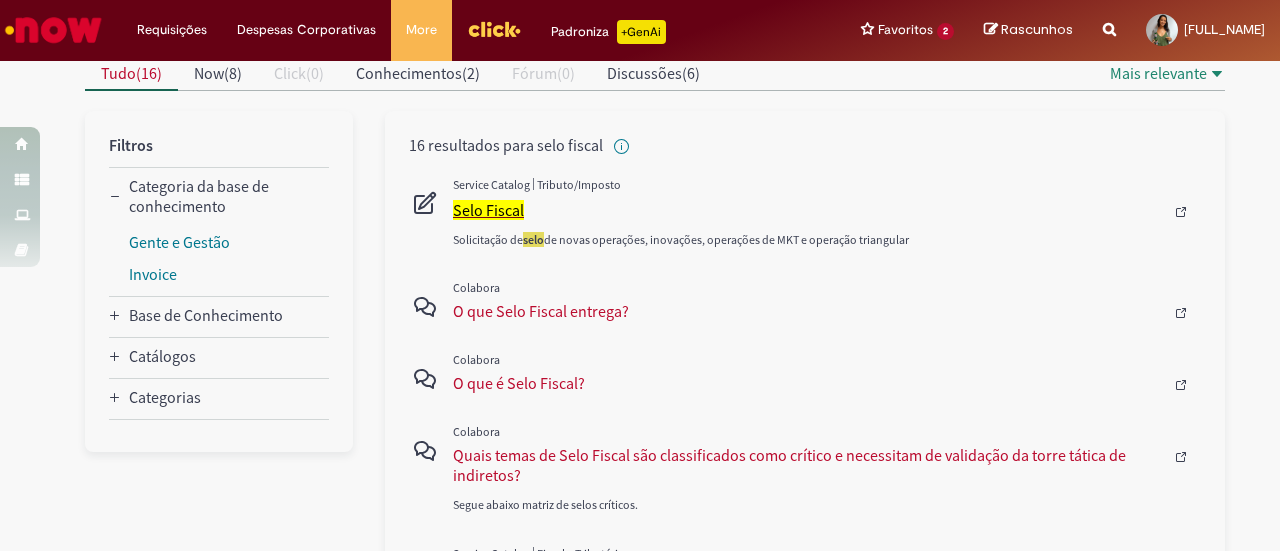 click on "Selo Fiscal" at bounding box center (488, 210) 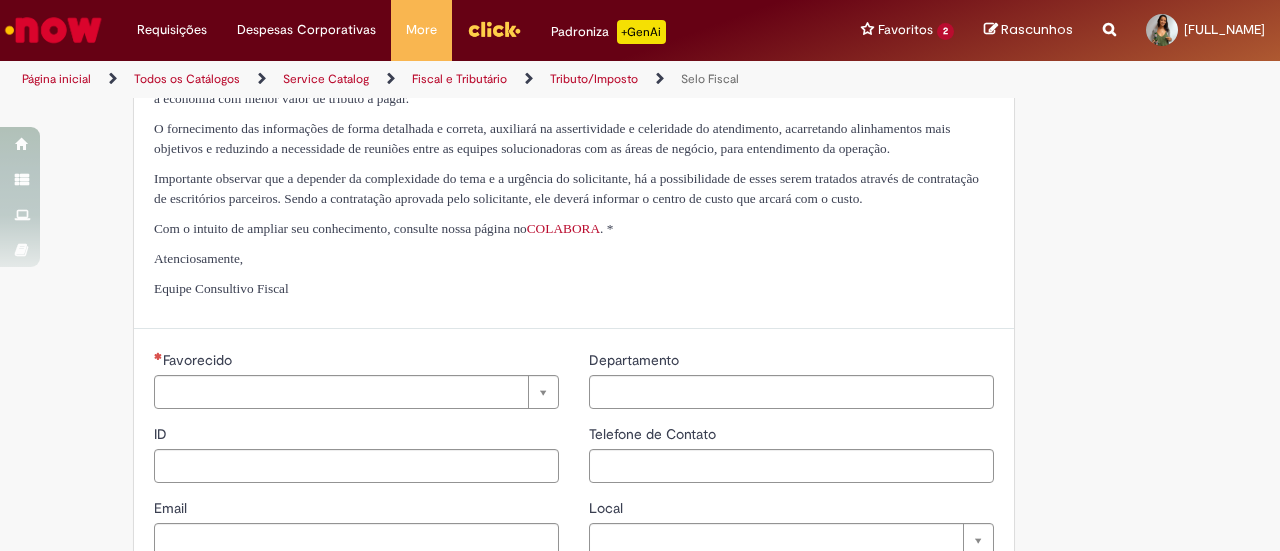 type on "********" 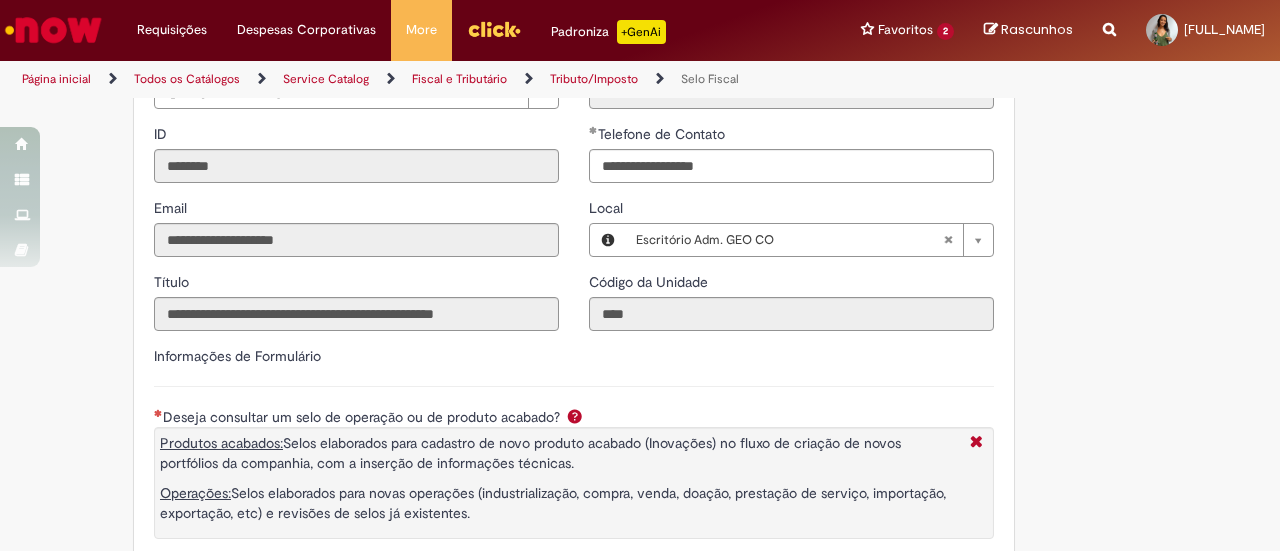 type on "**********" 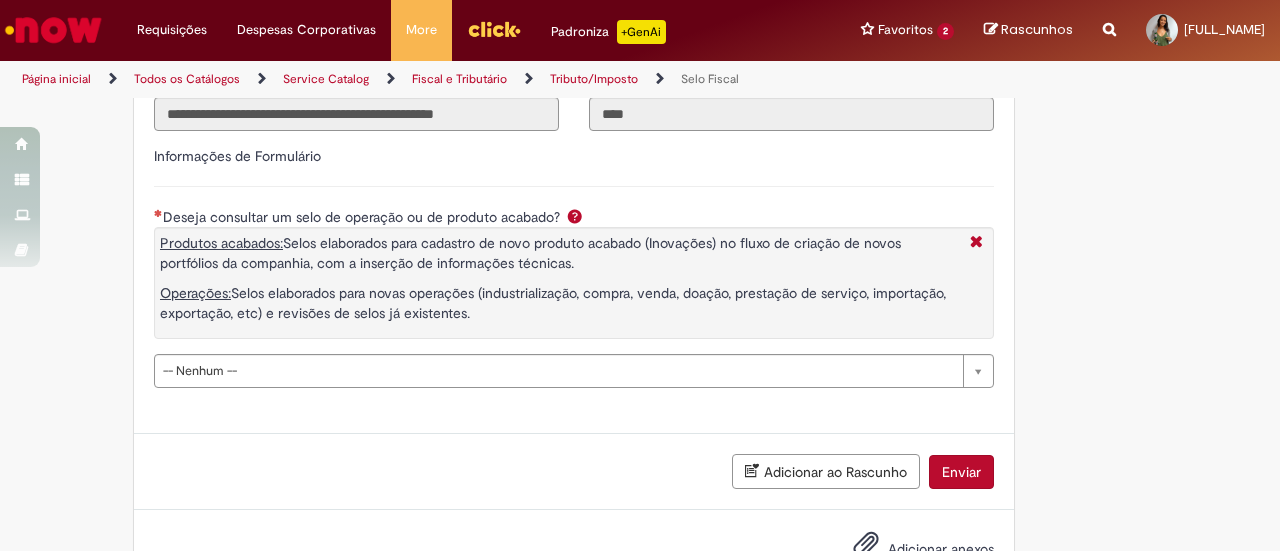 scroll, scrollTop: 812, scrollLeft: 0, axis: vertical 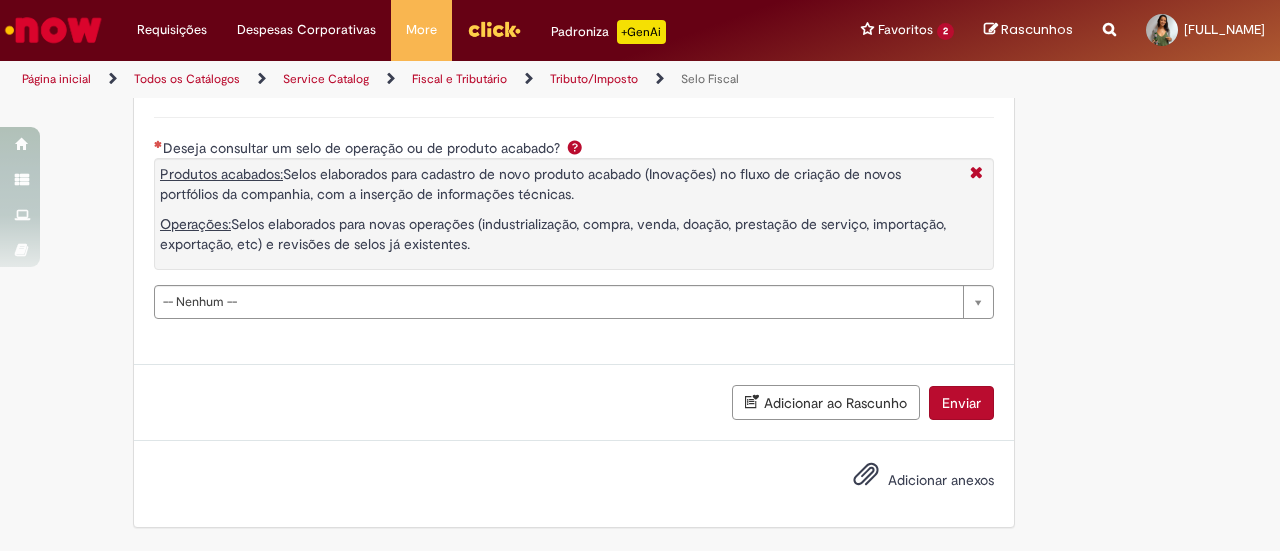 click on "Deseja consultar um selo de operação ou de produto acabado? Produtos acabados:  Selos elaborados para cadastro de novo produto acabado (Inovações) no fluxo de criação de novos portfólios da companhia, com a inserção de informações técnicas.
Operações:  Selos elaborados para novas operações (industrialização, compra, venda, doação, prestação de serviço, importação, exportação, etc) e revisões de selos já existentes." at bounding box center [574, 211] 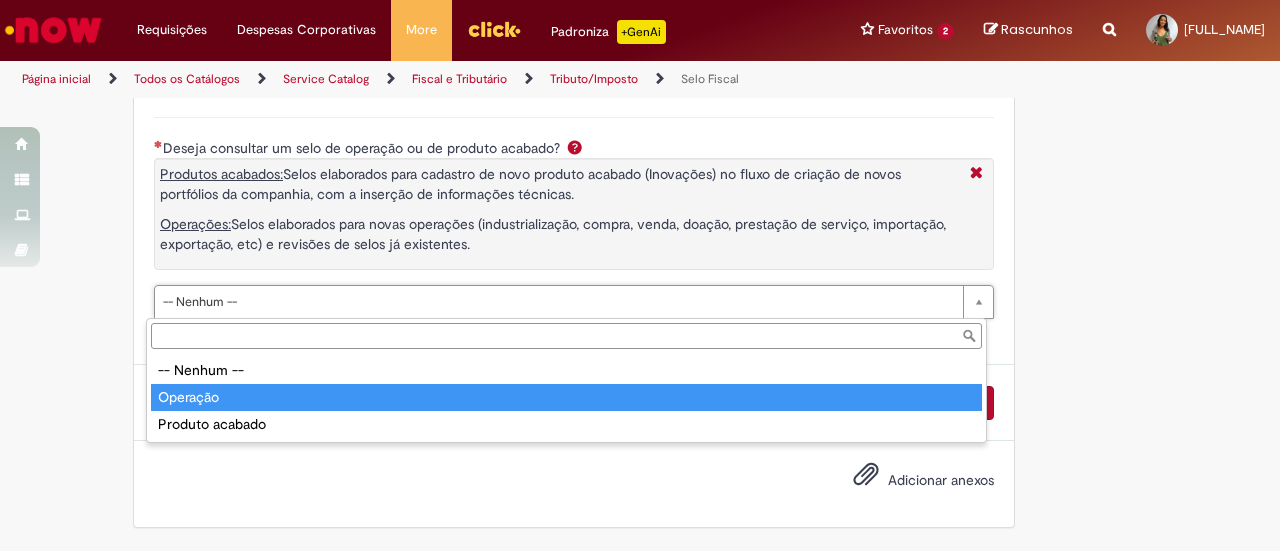 type on "********" 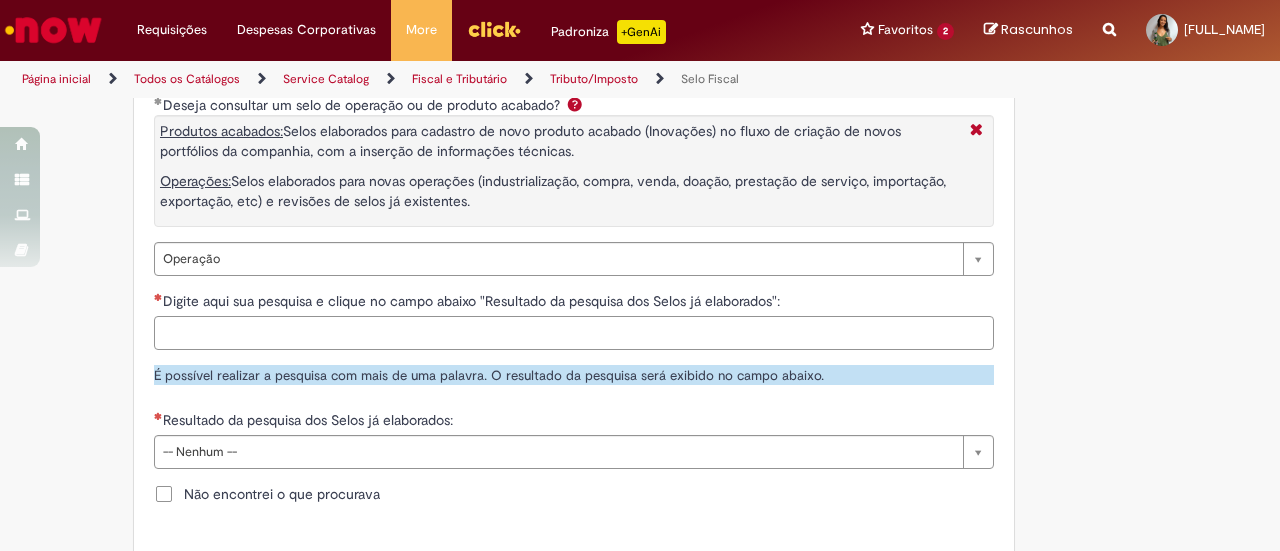 click on "Digite aqui sua pesquisa e clique no campo abaixo "Resultado da pesquisa dos Selos já elaborados":" at bounding box center [574, 333] 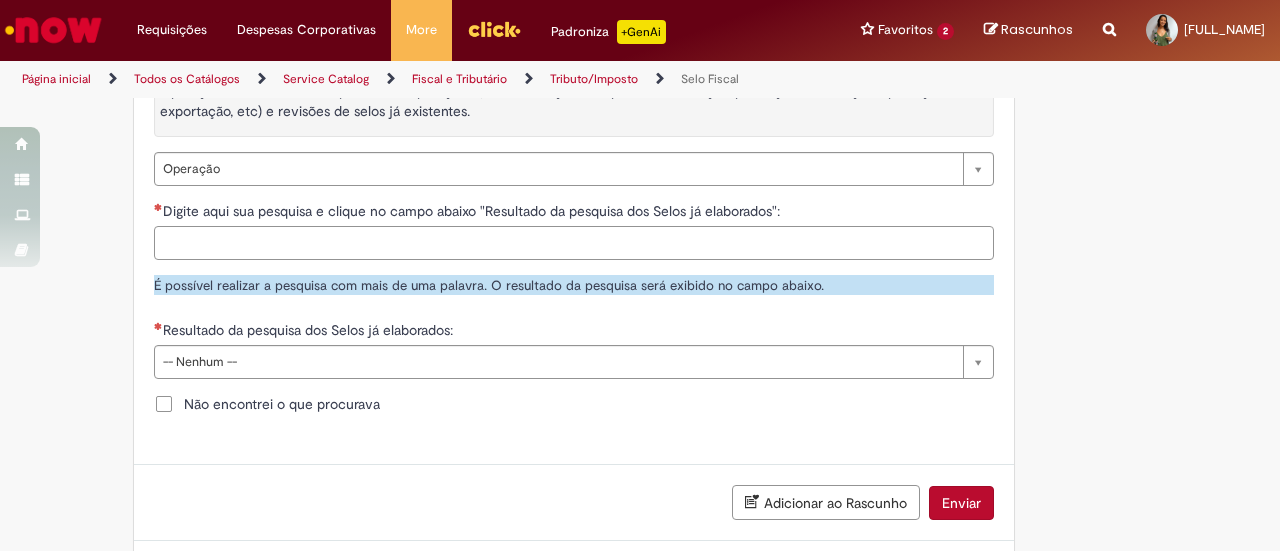 scroll, scrollTop: 912, scrollLeft: 0, axis: vertical 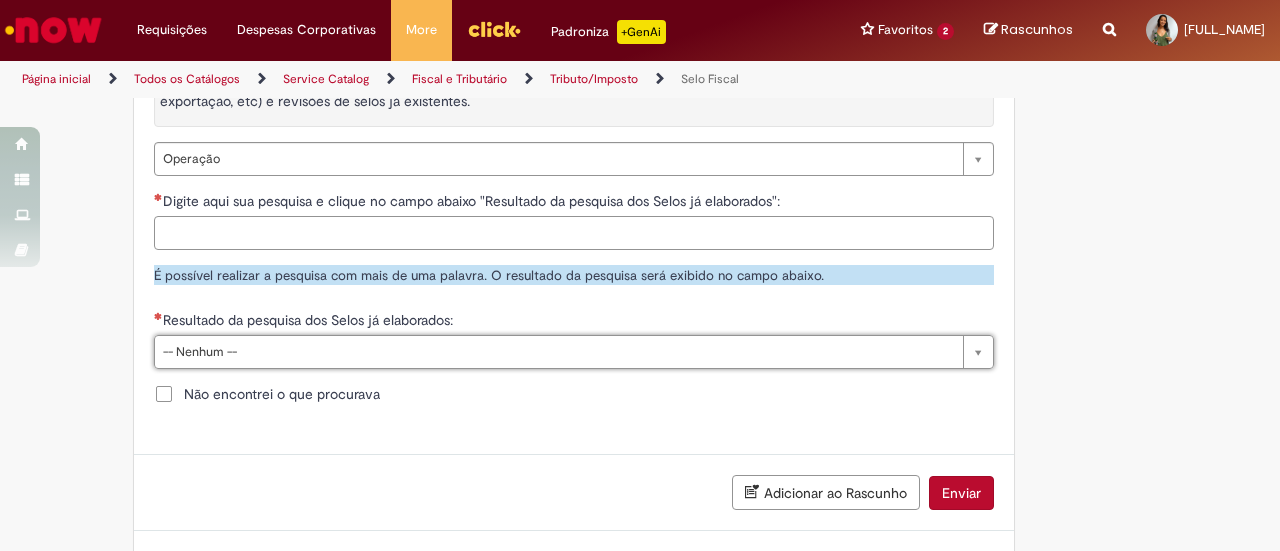 click on "Digite aqui sua pesquisa e clique no campo abaixo "Resultado da pesquisa dos Selos já elaborados":" at bounding box center [574, 233] 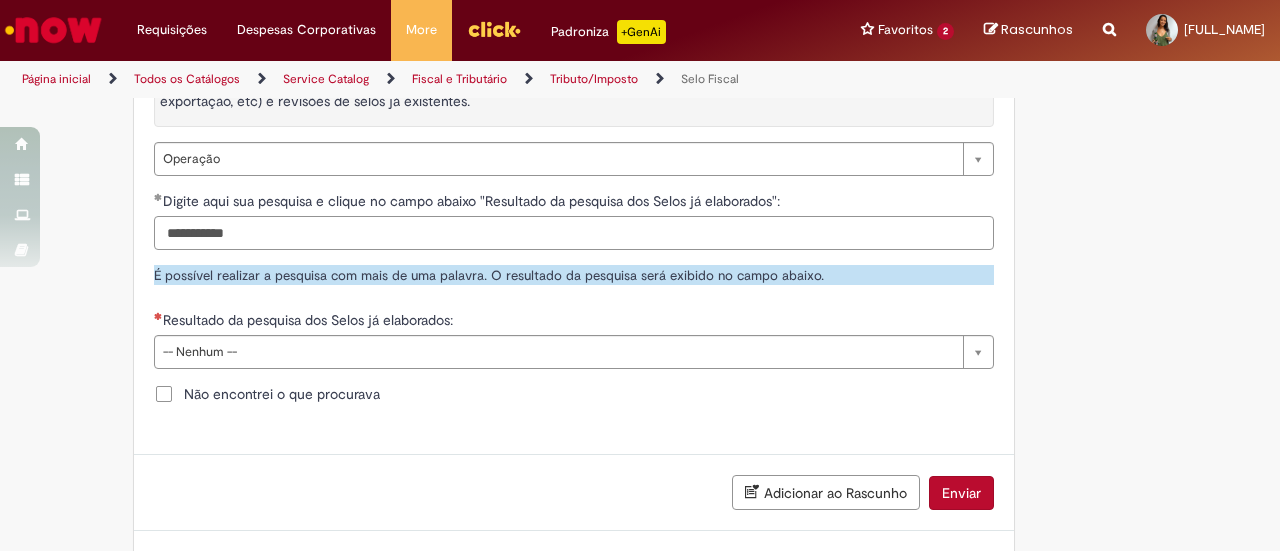 type on "**********" 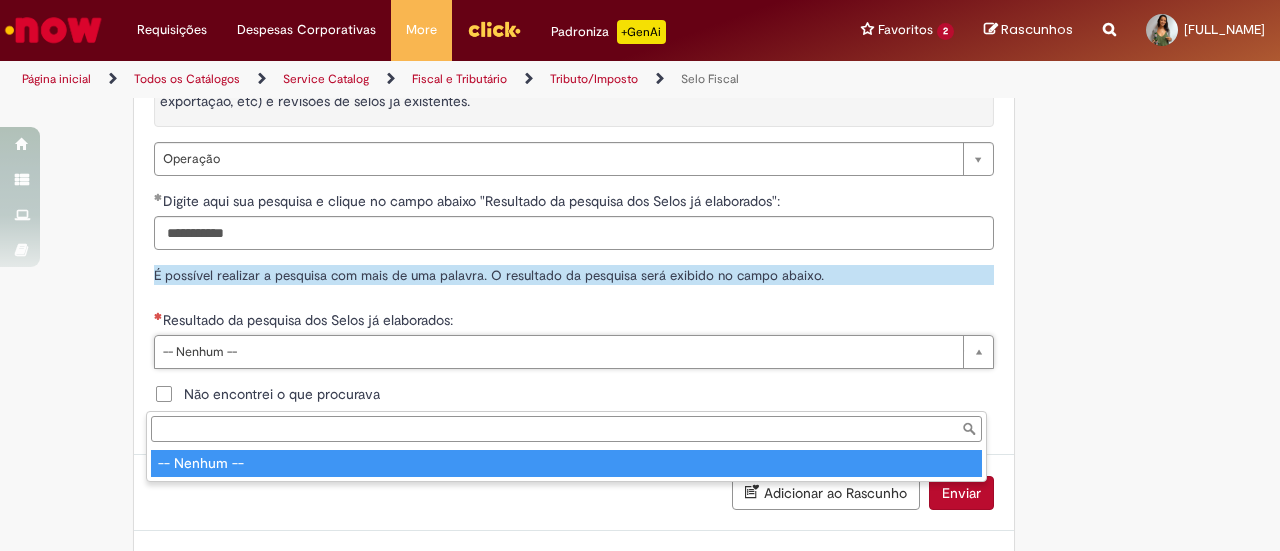 type on "**********" 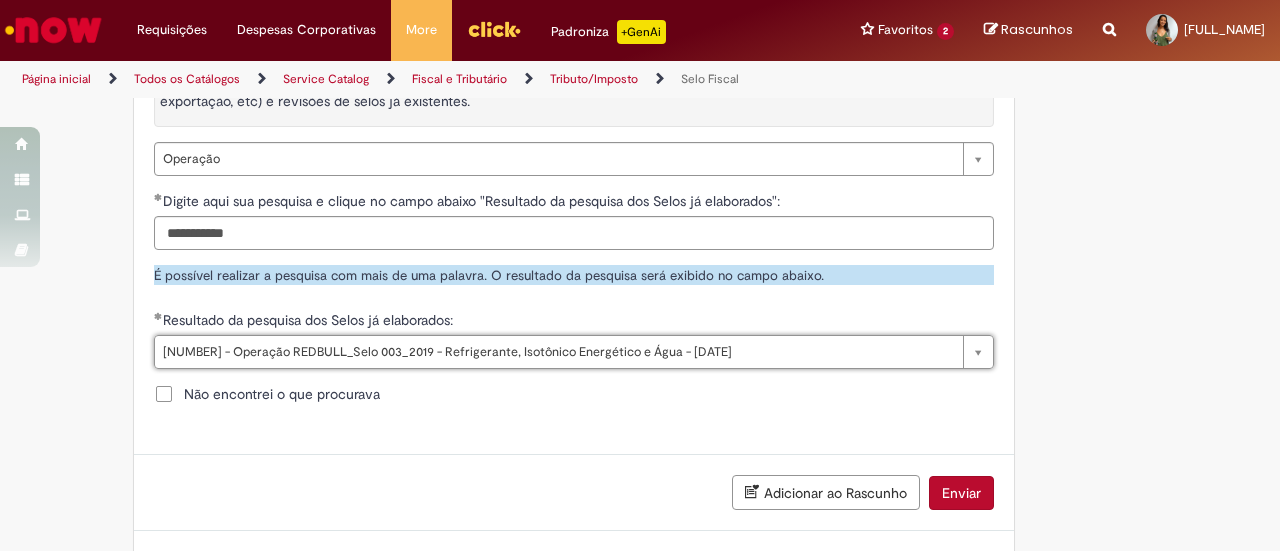 scroll, scrollTop: 0, scrollLeft: 687, axis: horizontal 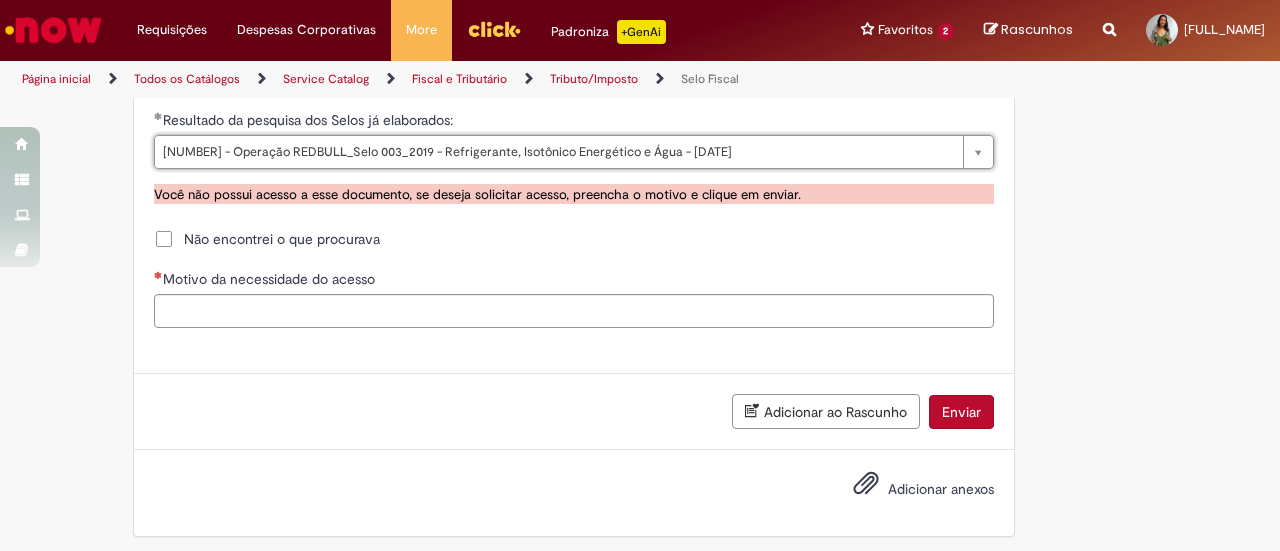 type 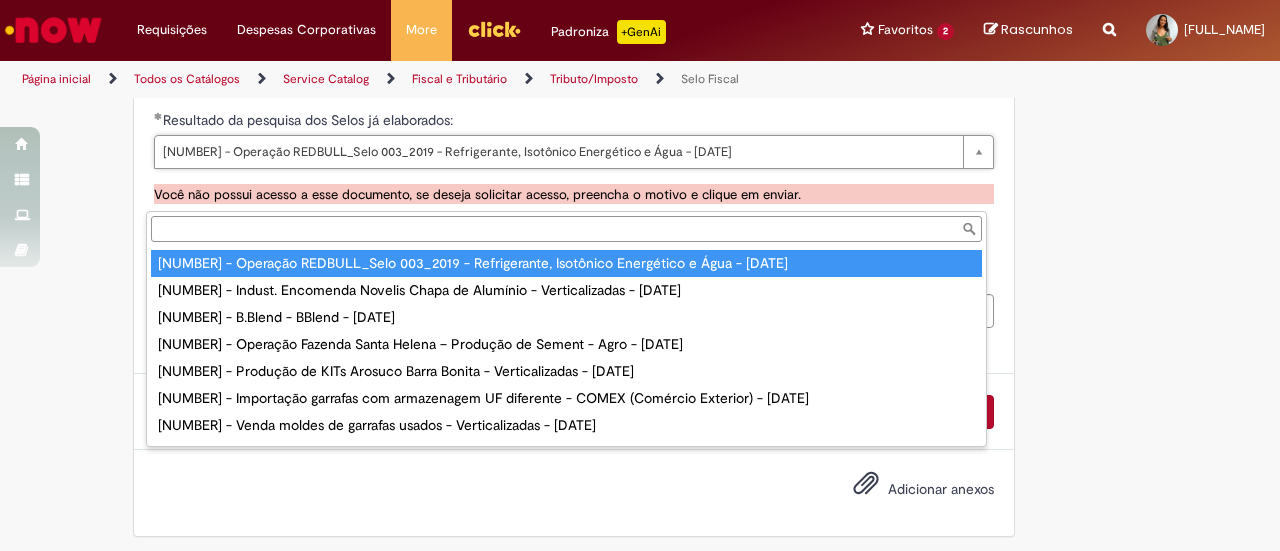 scroll, scrollTop: 0, scrollLeft: 0, axis: both 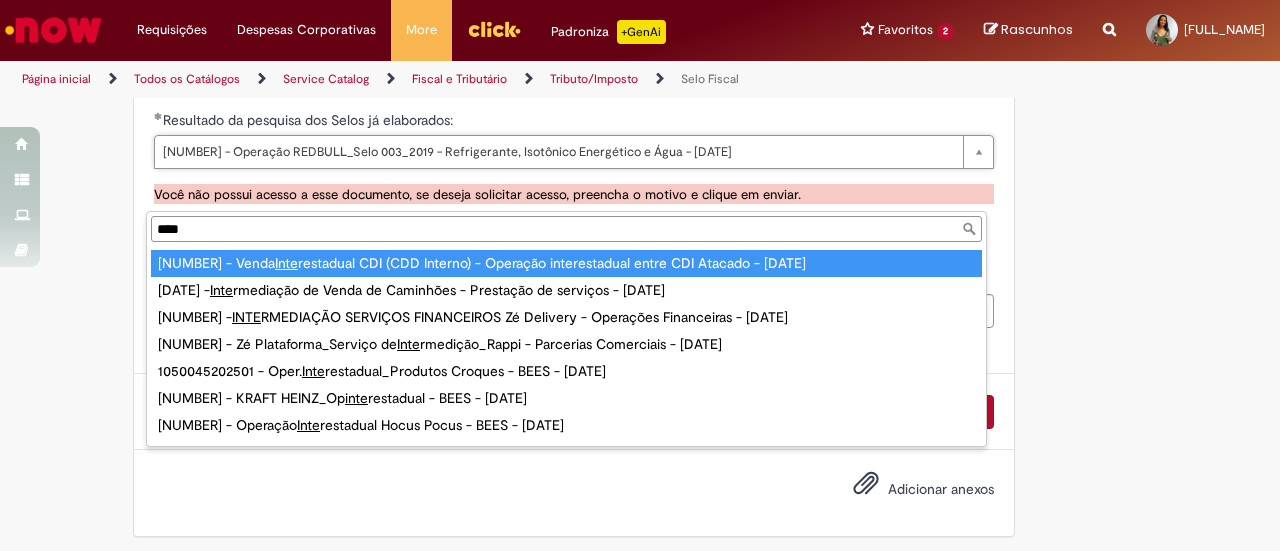 type on "*****" 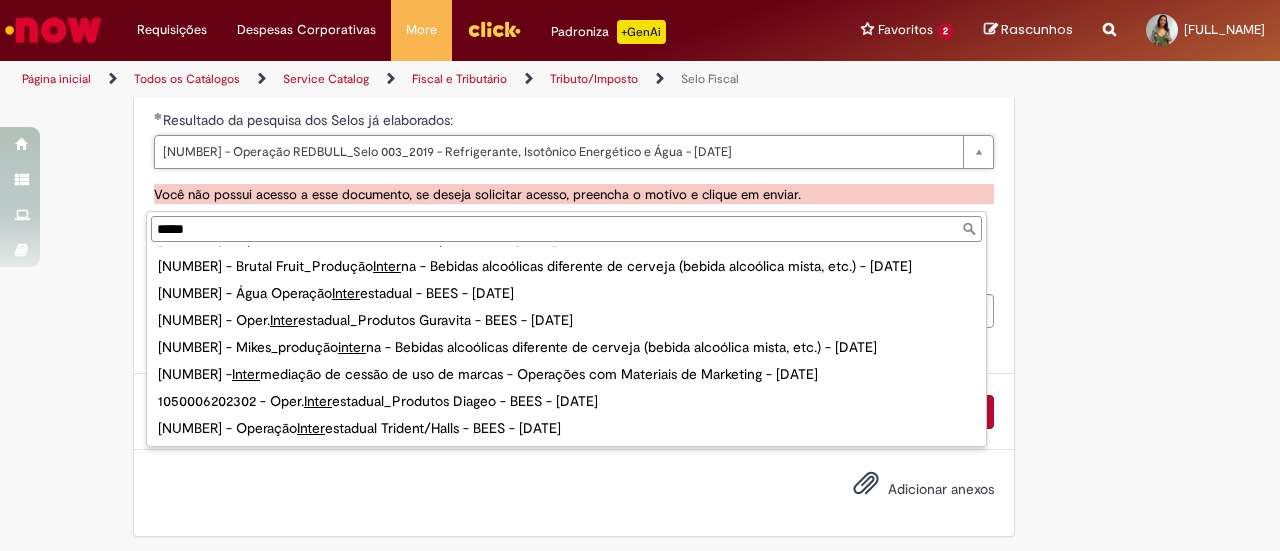 scroll, scrollTop: 314, scrollLeft: 0, axis: vertical 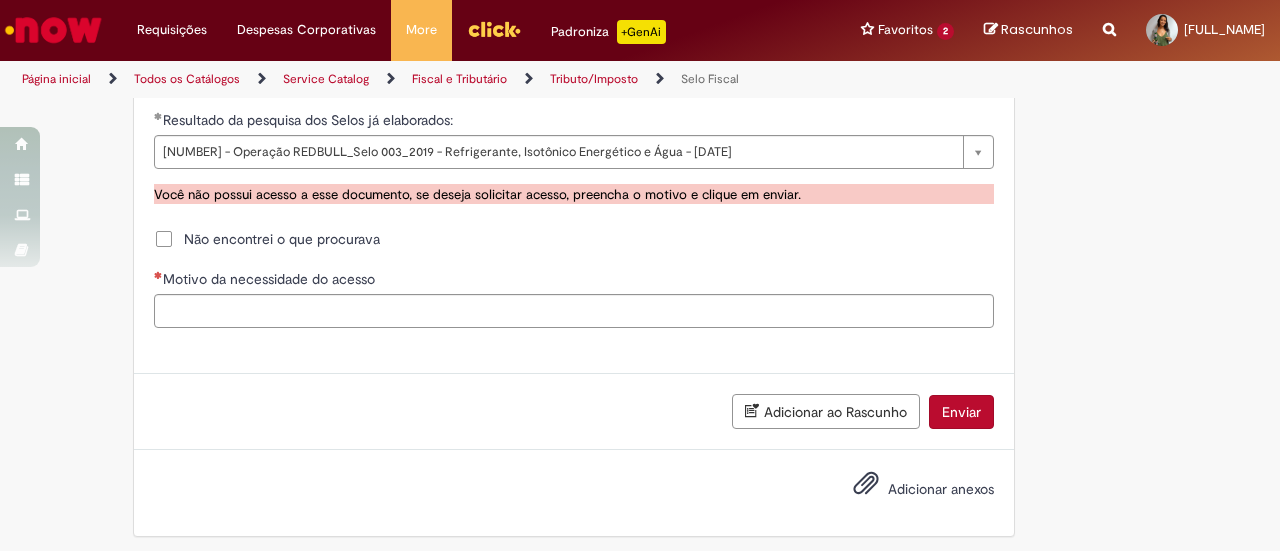 click on "Não encontrei o que procurava" at bounding box center (282, 239) 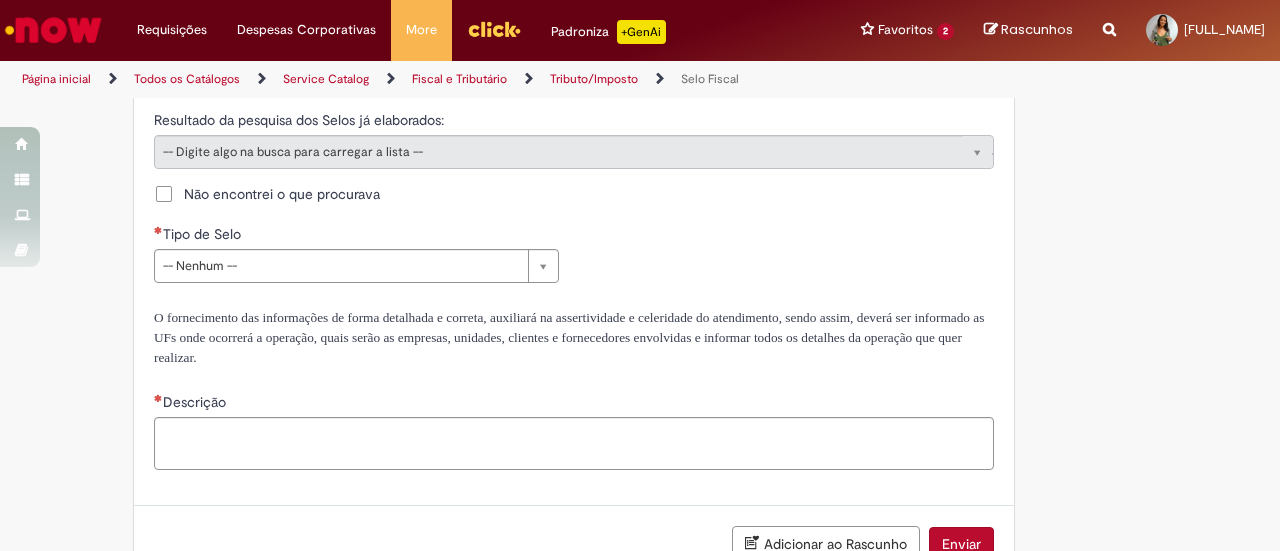 type on "**********" 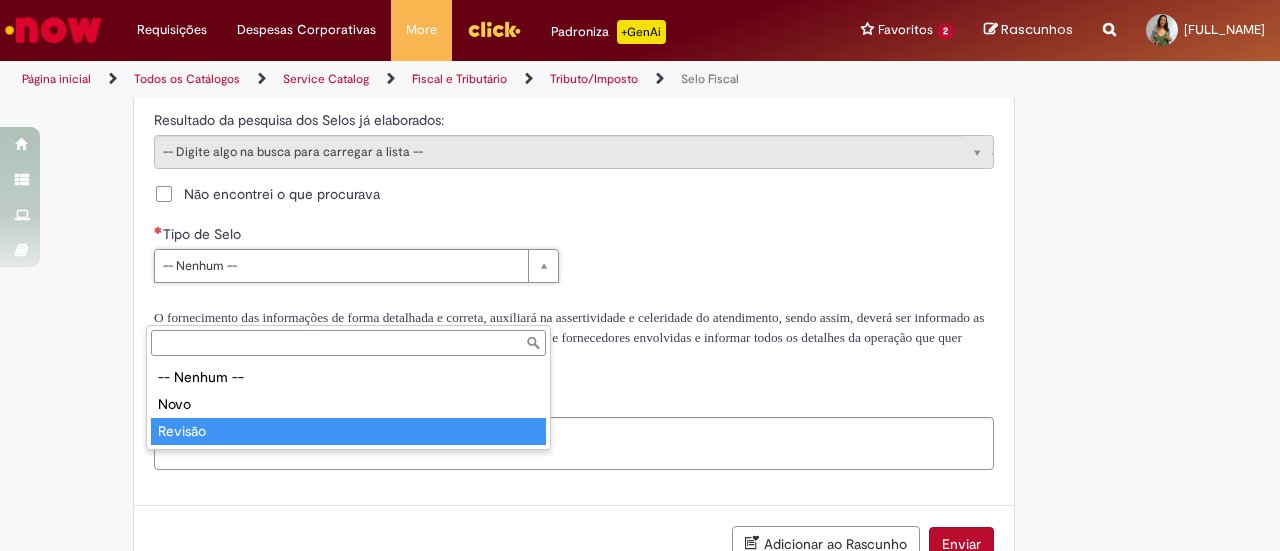type on "*******" 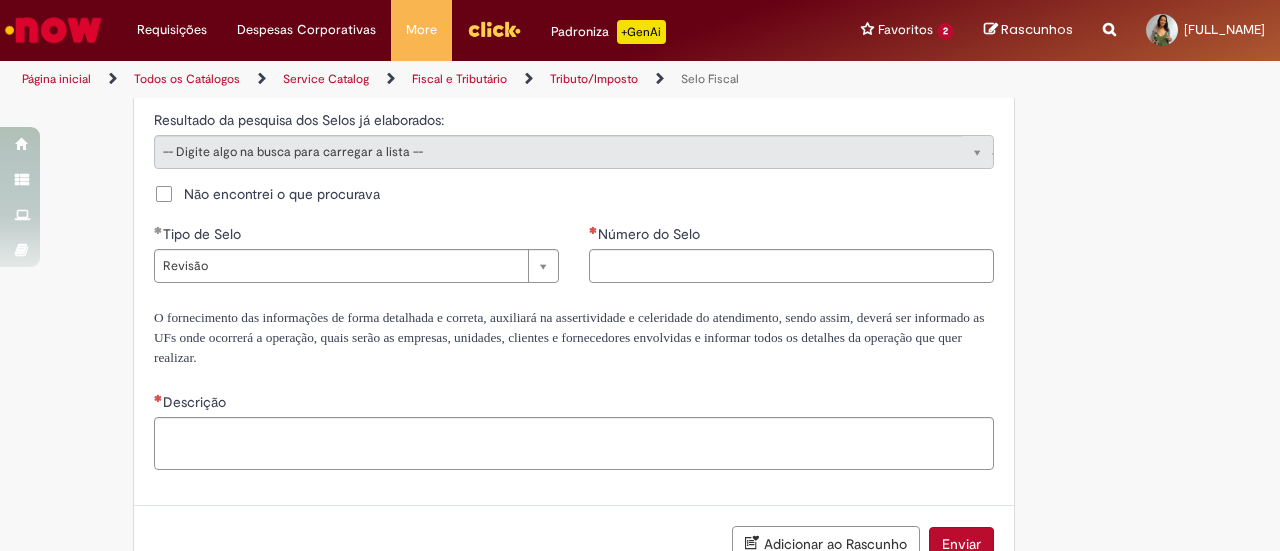 click on "Tipo de Selo" at bounding box center (356, 236) 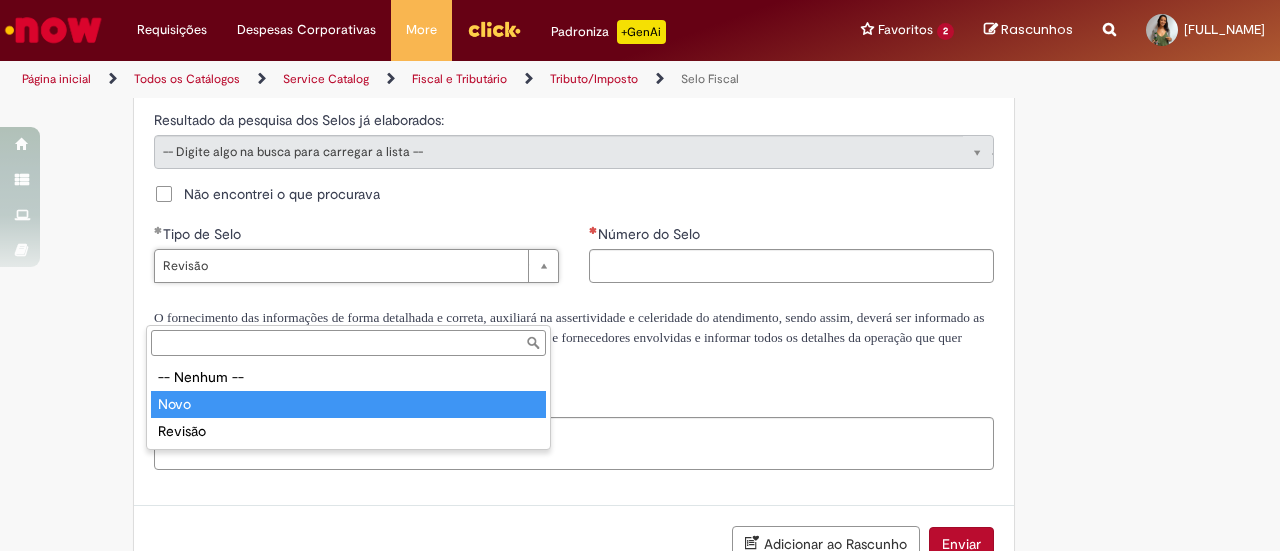 type on "****" 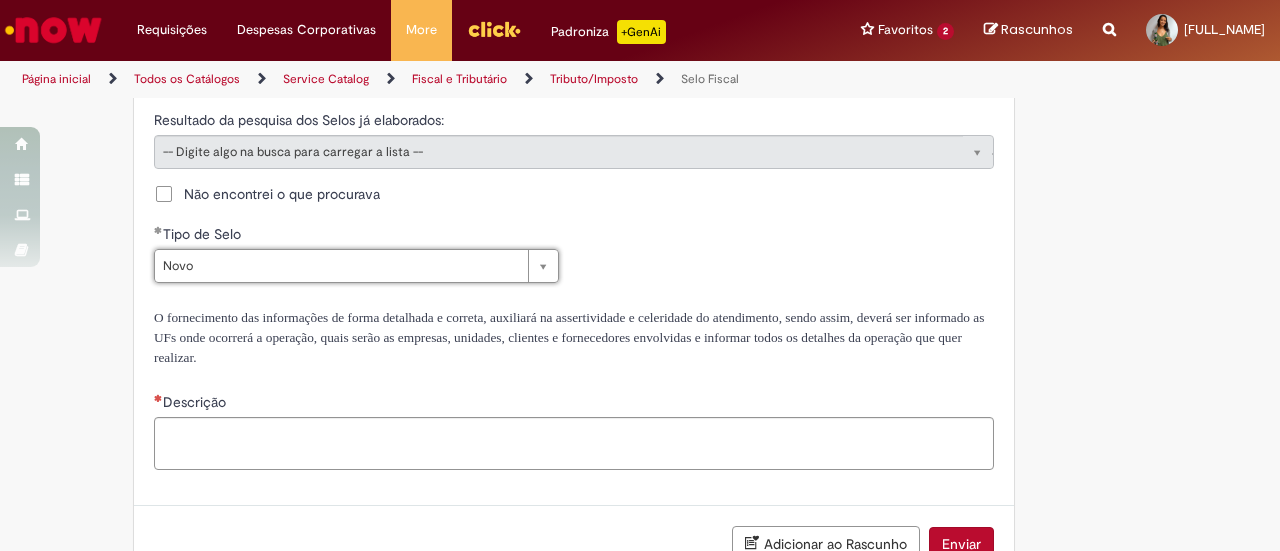 scroll, scrollTop: 0, scrollLeft: 32, axis: horizontal 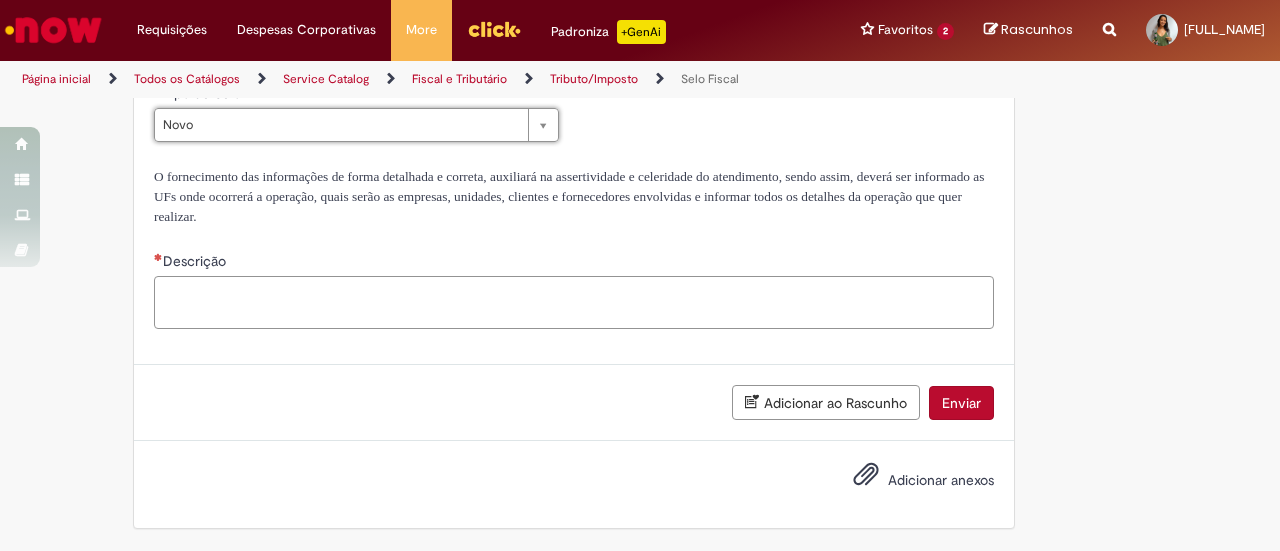 click on "Descrição" at bounding box center [574, 302] 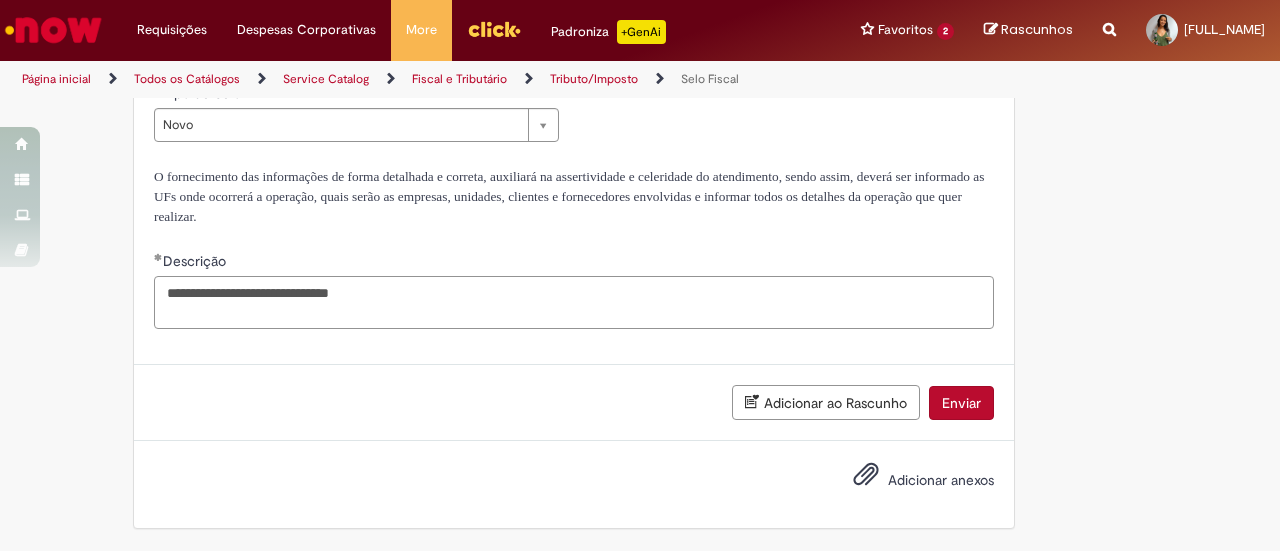 drag, startPoint x: 174, startPoint y: 304, endPoint x: 146, endPoint y: 295, distance: 29.410883 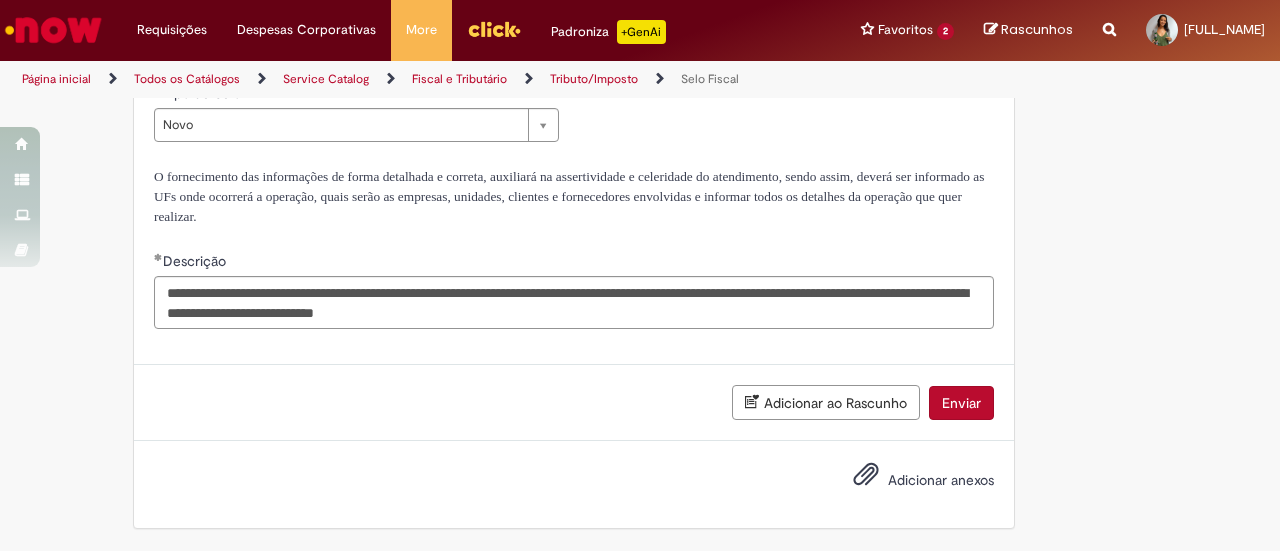 click on "Adicionar anexos" at bounding box center [909, 481] 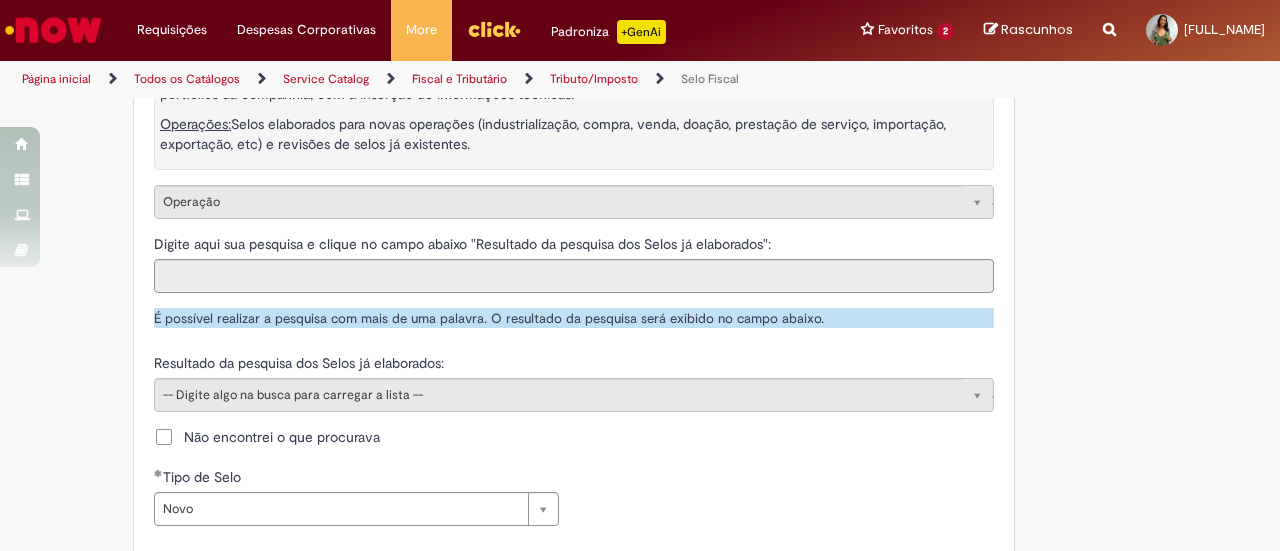 scroll, scrollTop: 1369, scrollLeft: 0, axis: vertical 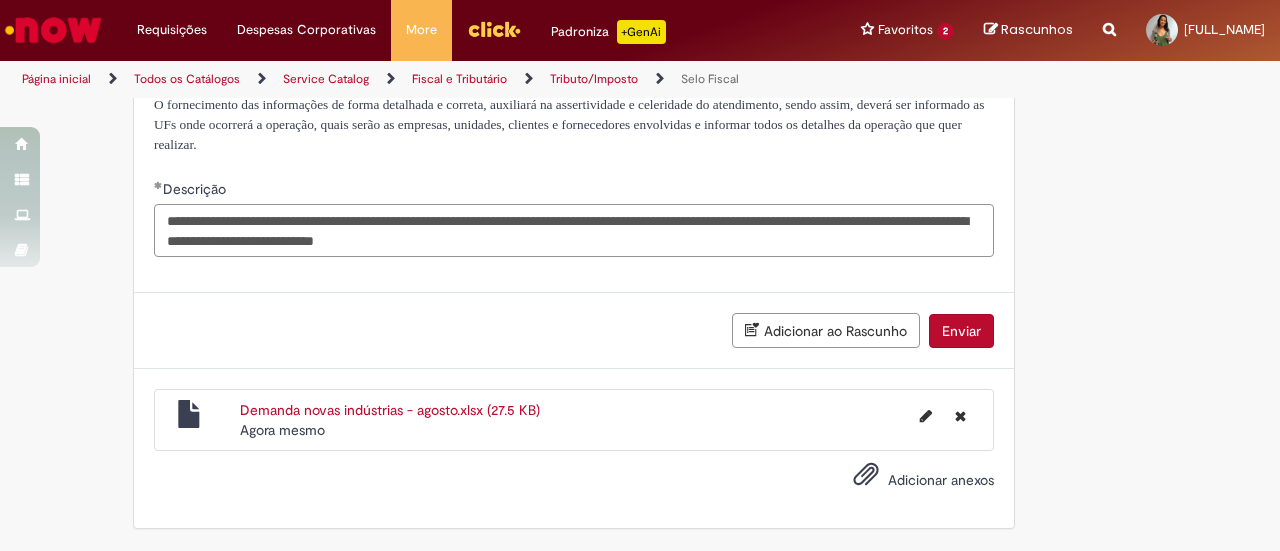 click on "**********" at bounding box center (574, 230) 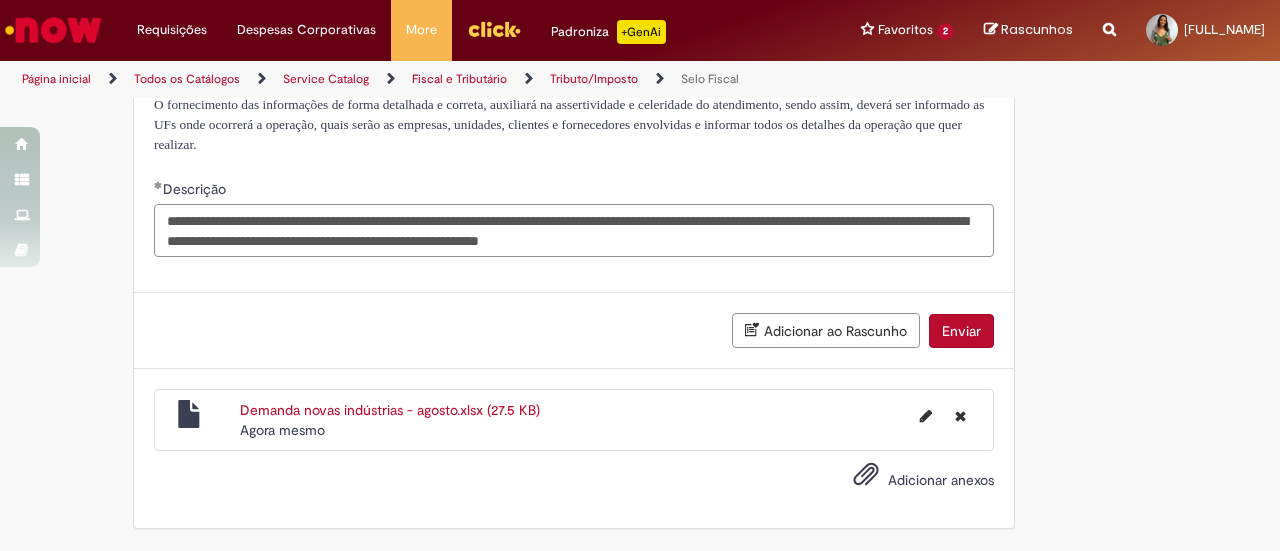 click on "**********" at bounding box center (574, 230) 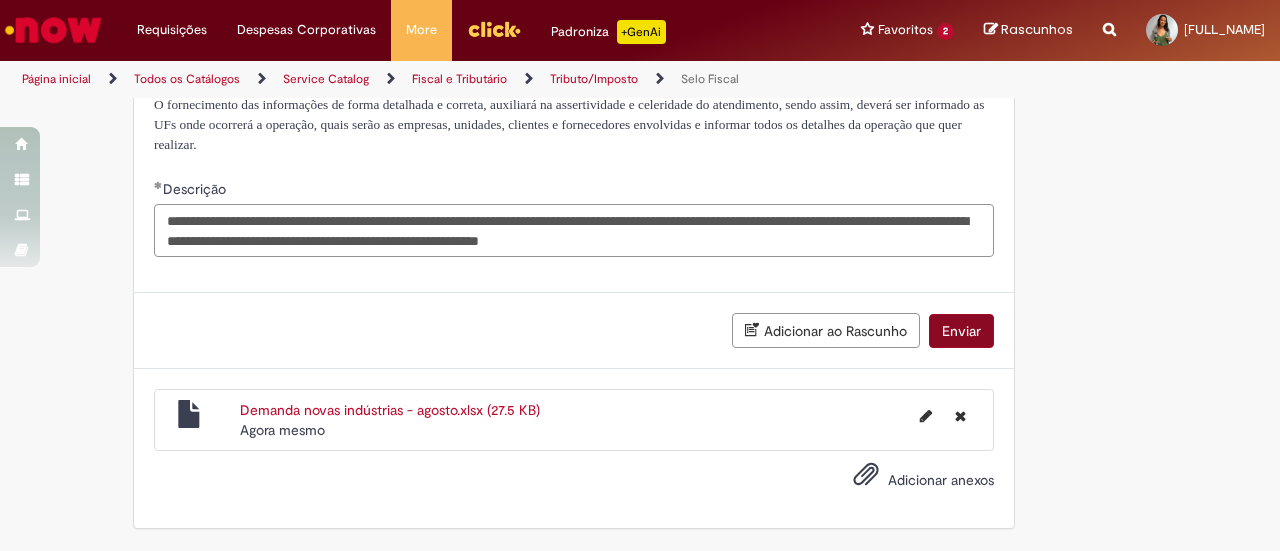 type on "**********" 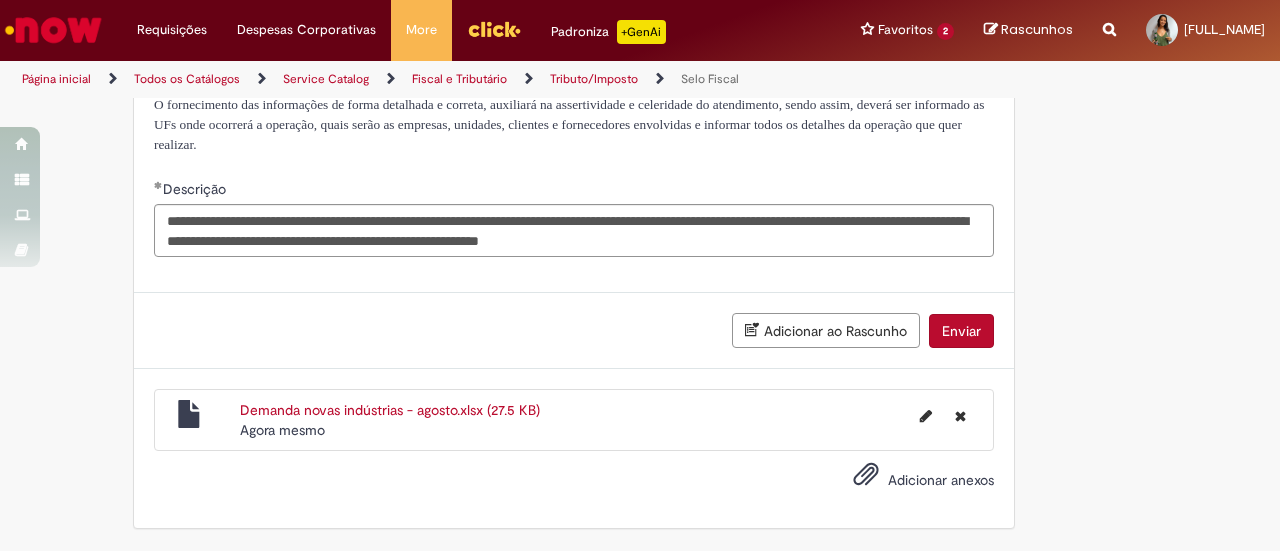click on "Enviar" at bounding box center [961, 331] 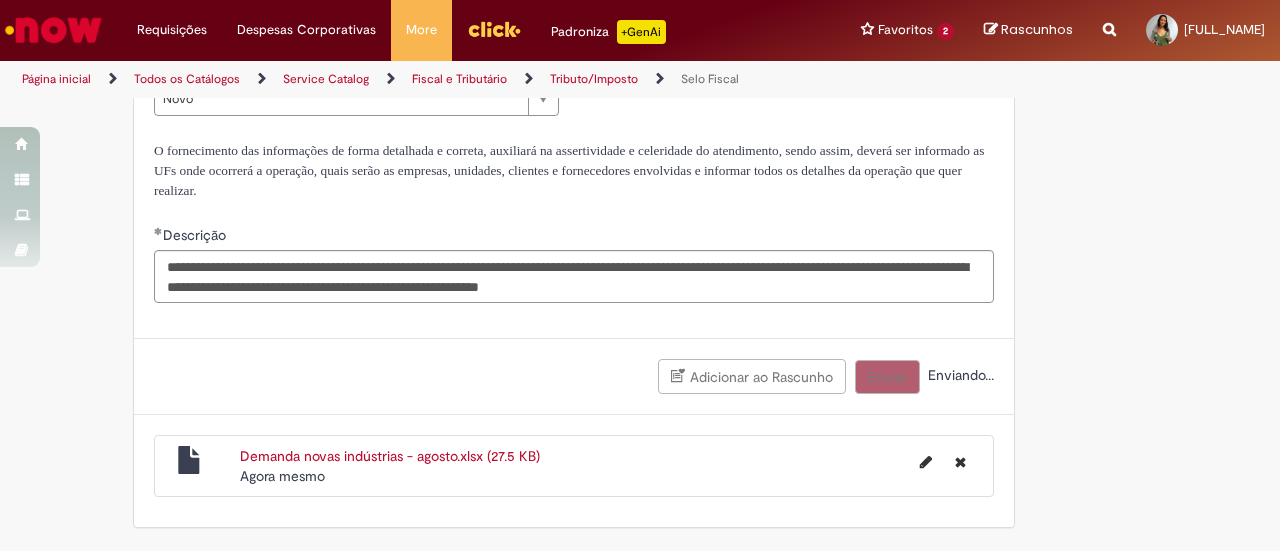 scroll, scrollTop: 1324, scrollLeft: 0, axis: vertical 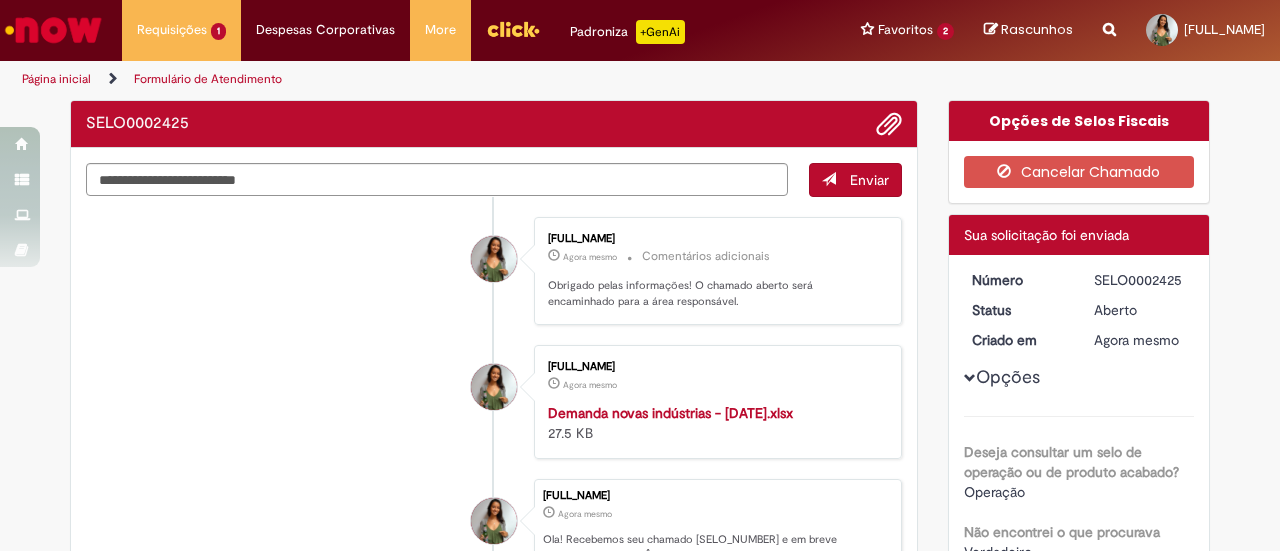 click on "SELO0002425" at bounding box center [1140, 280] 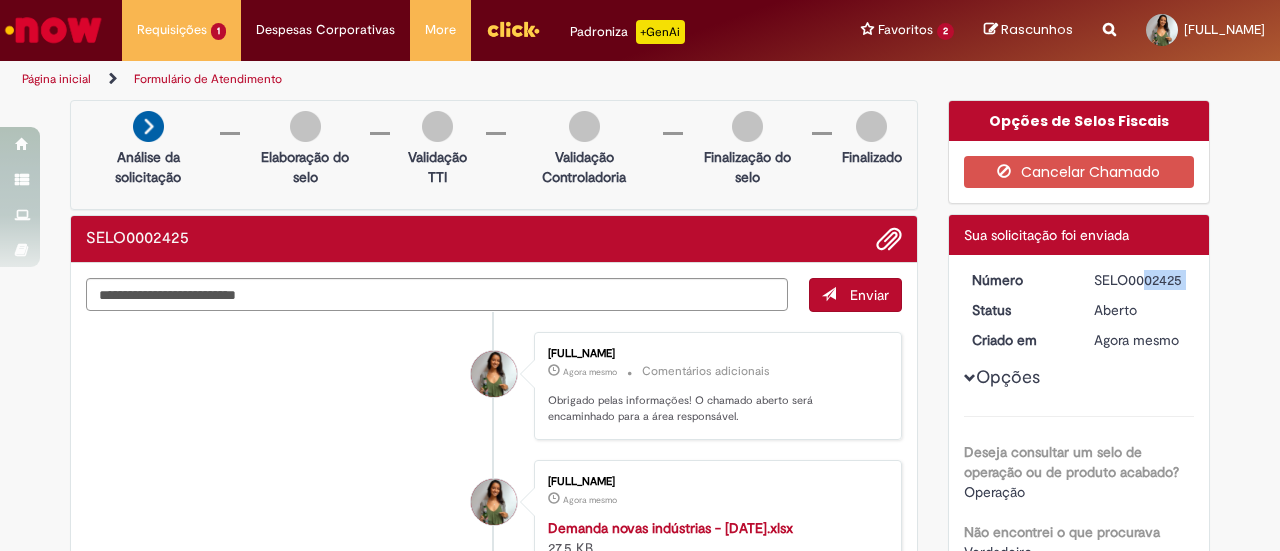click on "SELO0002425" at bounding box center [1140, 280] 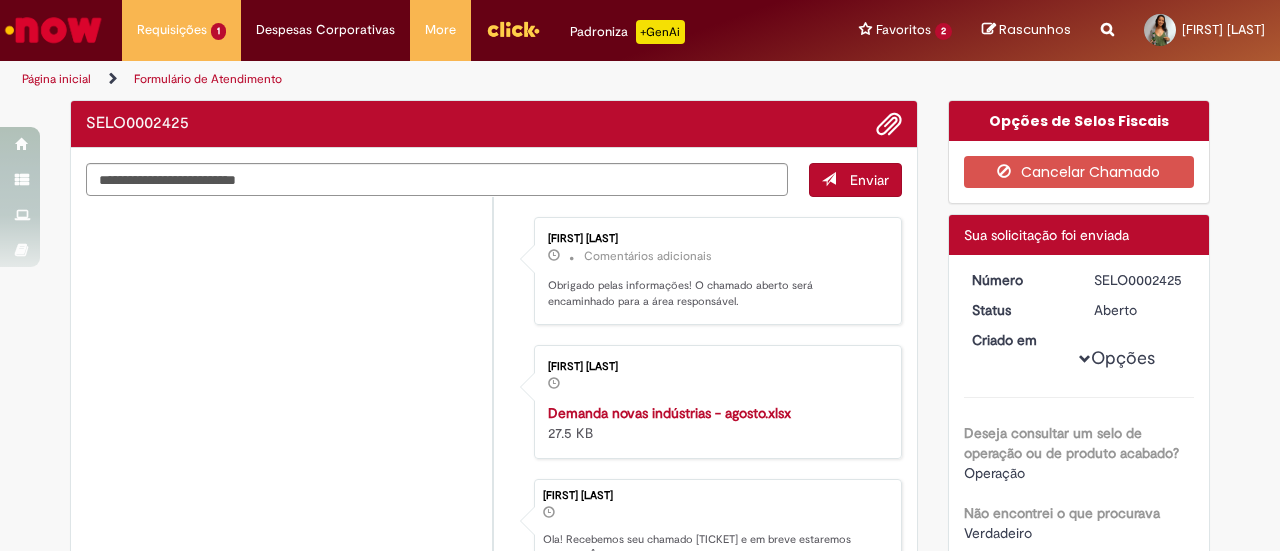 scroll, scrollTop: 0, scrollLeft: 0, axis: both 